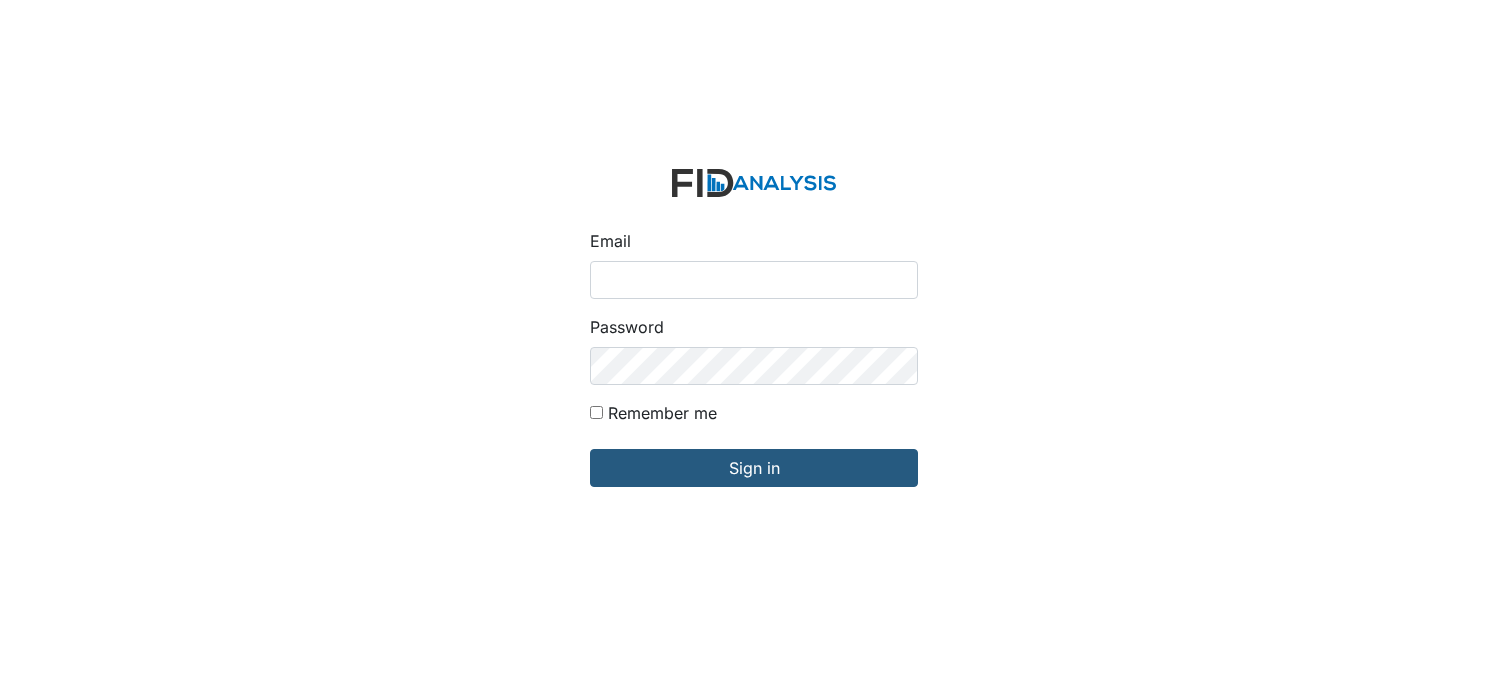 scroll, scrollTop: 0, scrollLeft: 0, axis: both 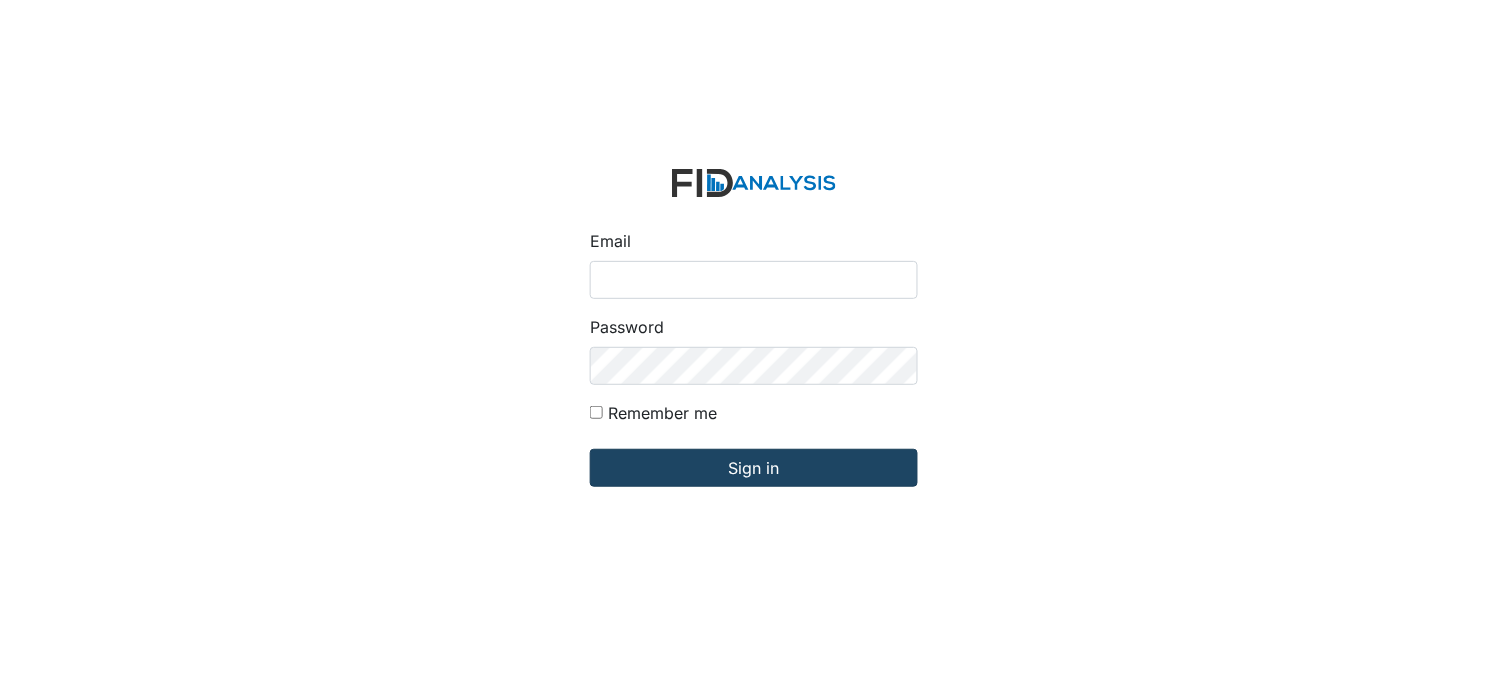 type on "[PERSON_NAME][EMAIL_ADDRESS][DOMAIN_NAME]" 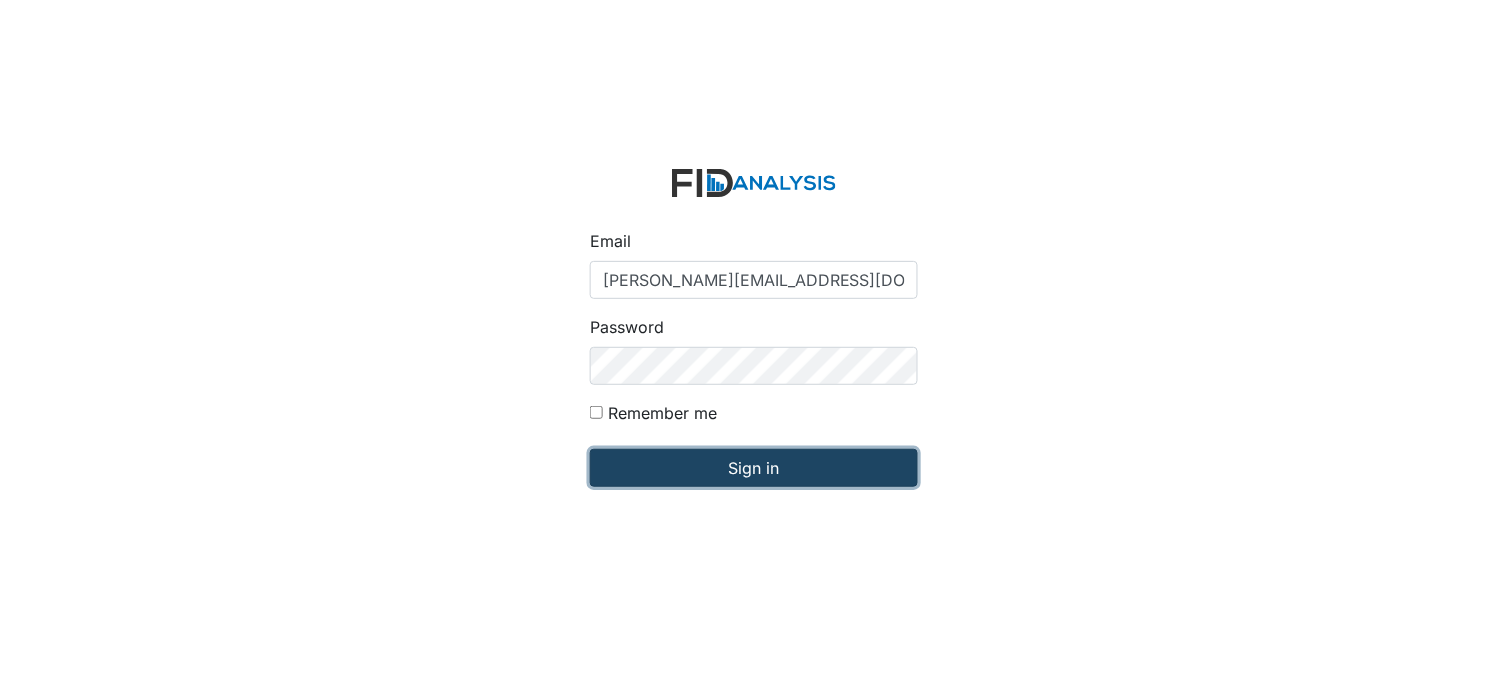 click on "Sign in" at bounding box center [754, 468] 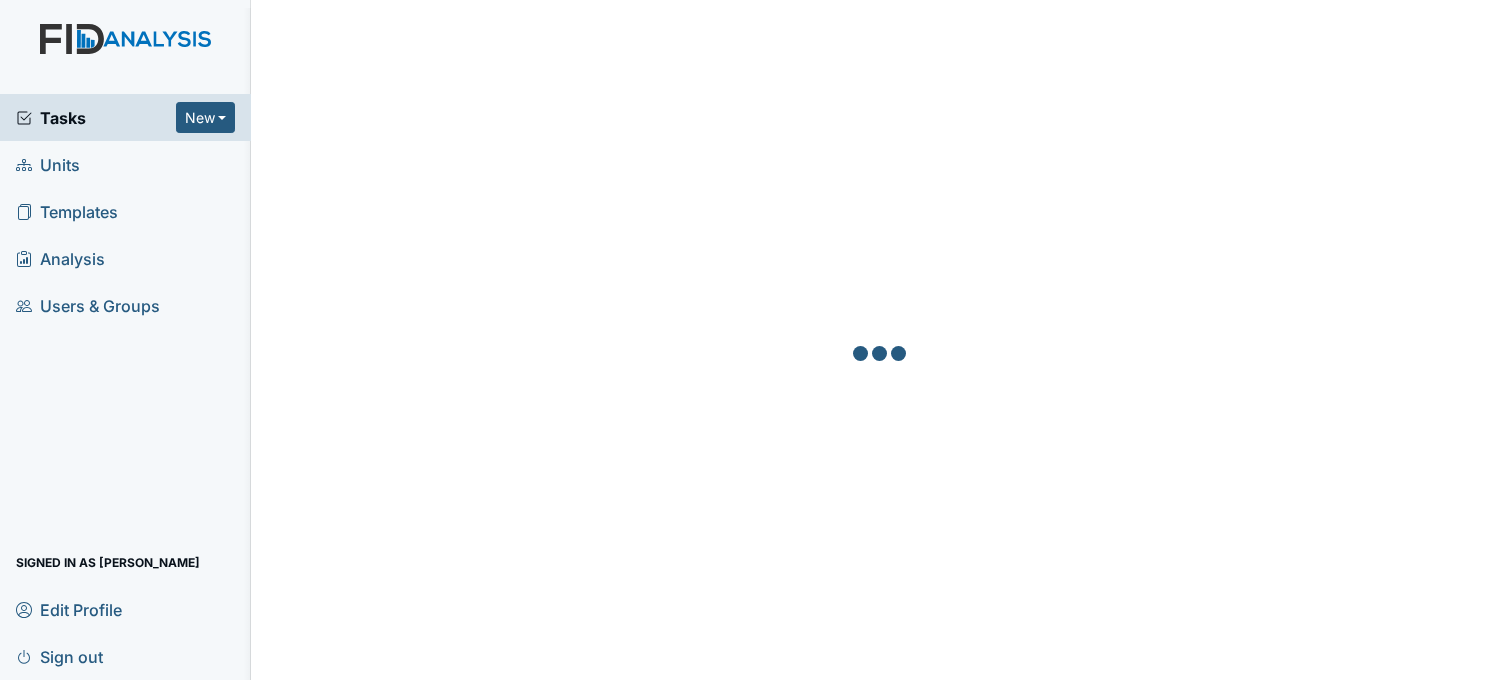scroll, scrollTop: 0, scrollLeft: 0, axis: both 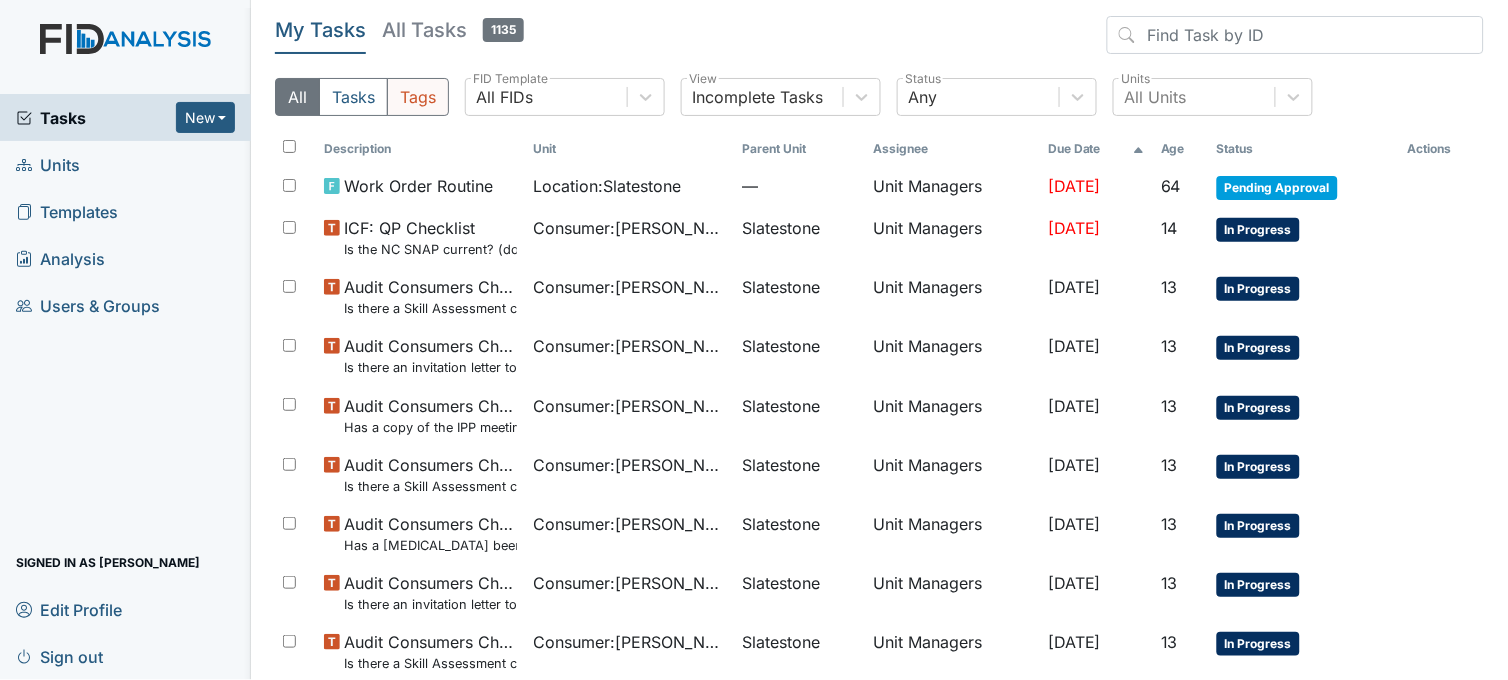 click on "Tags" at bounding box center (418, 97) 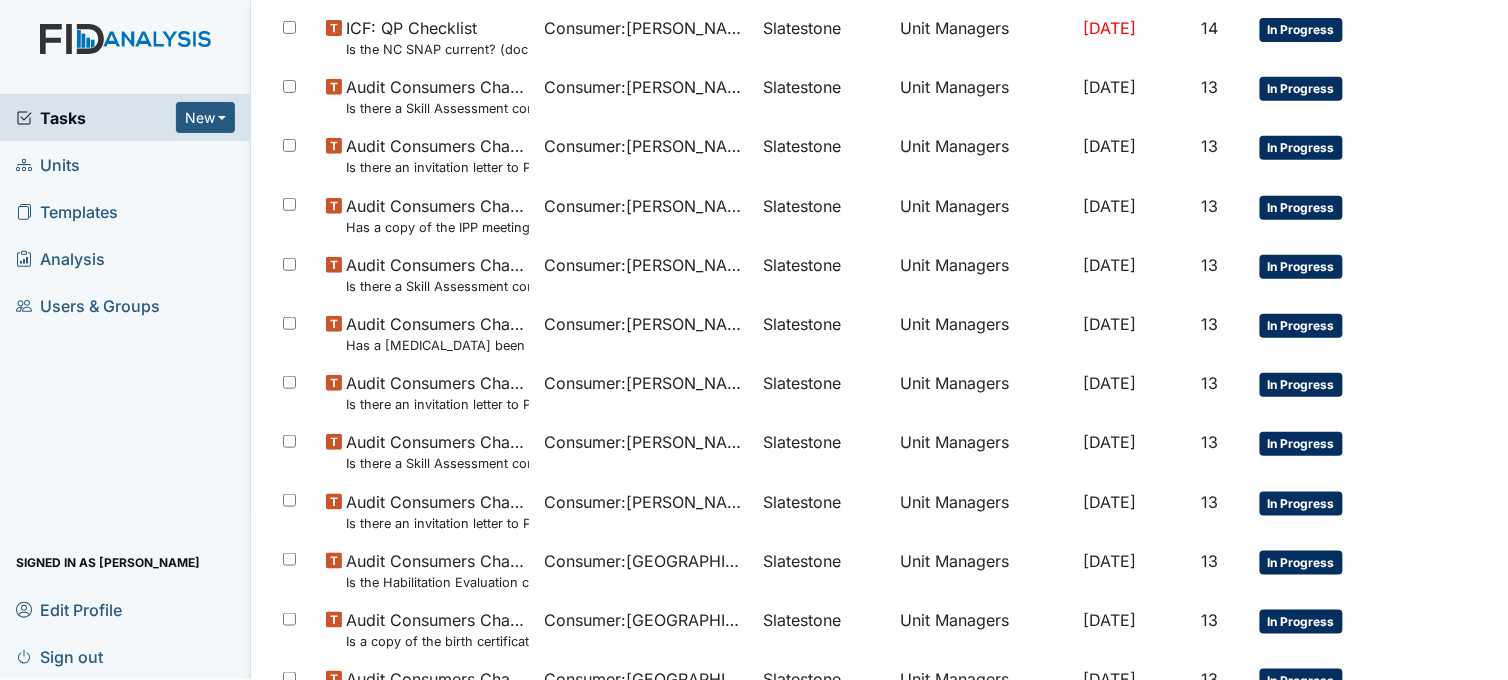 scroll, scrollTop: 0, scrollLeft: 0, axis: both 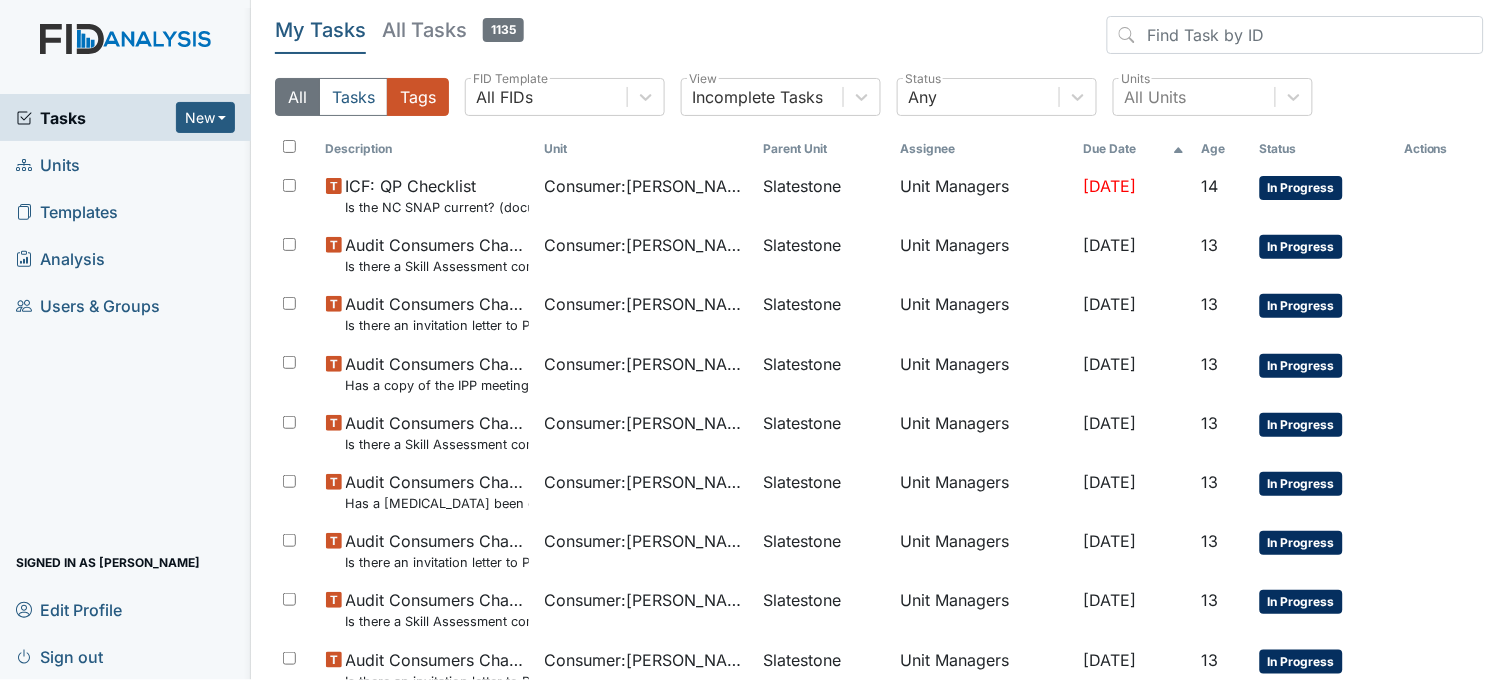click on "All" at bounding box center (297, 97) 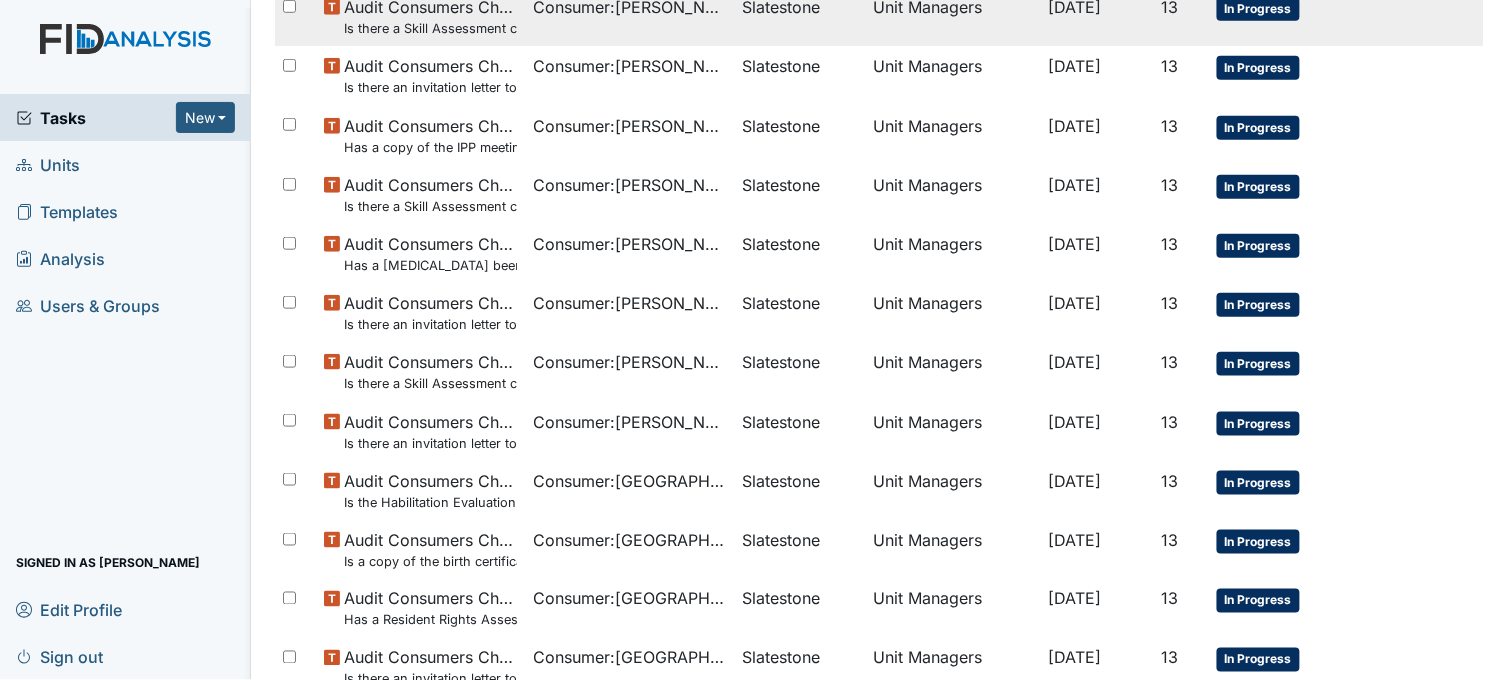 scroll, scrollTop: 0, scrollLeft: 0, axis: both 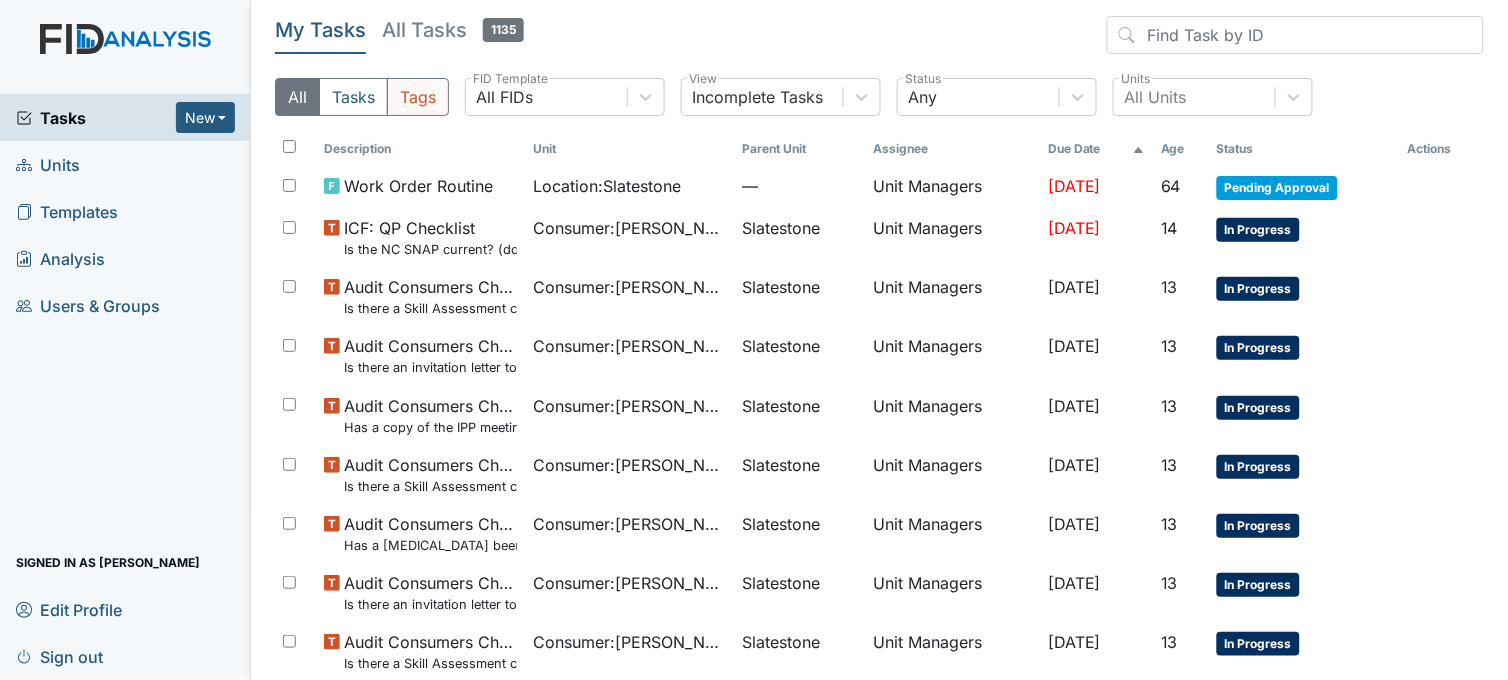 click on "Tags" at bounding box center (418, 97) 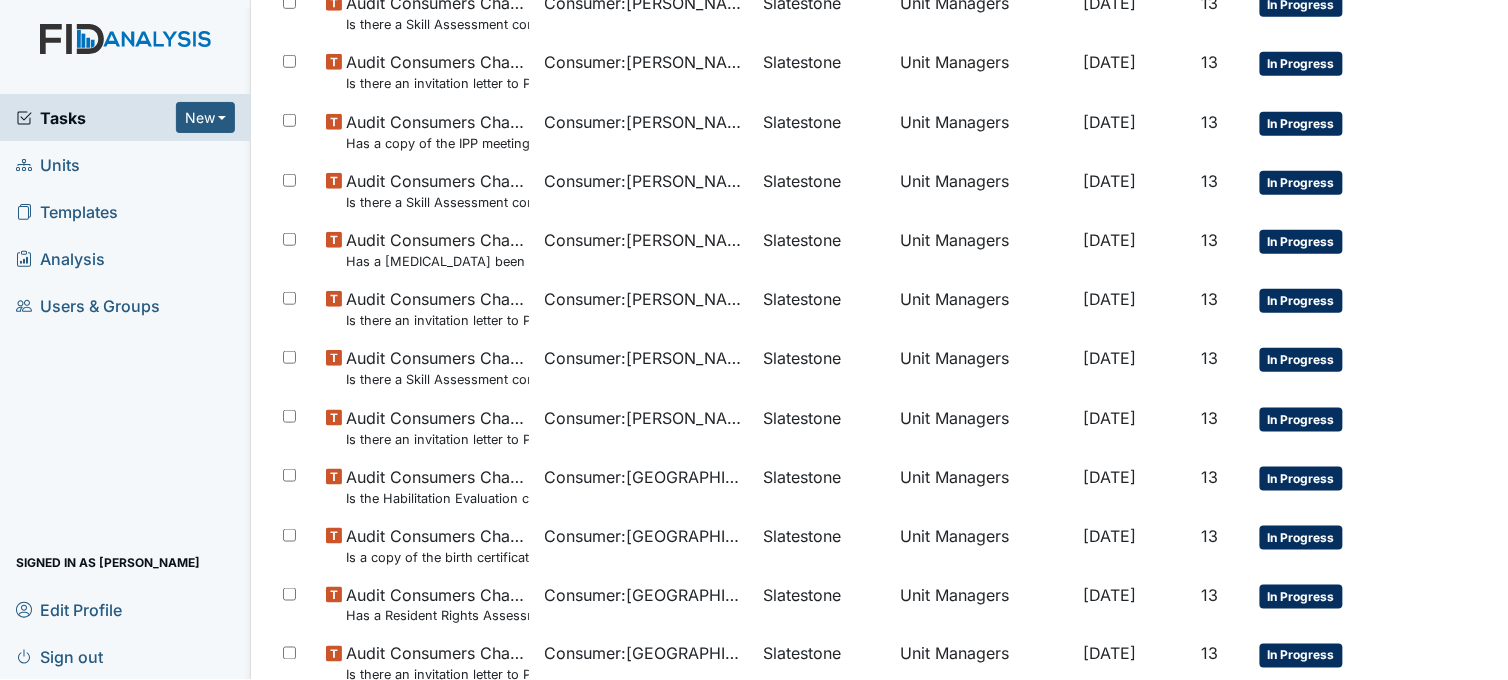 scroll, scrollTop: 0, scrollLeft: 0, axis: both 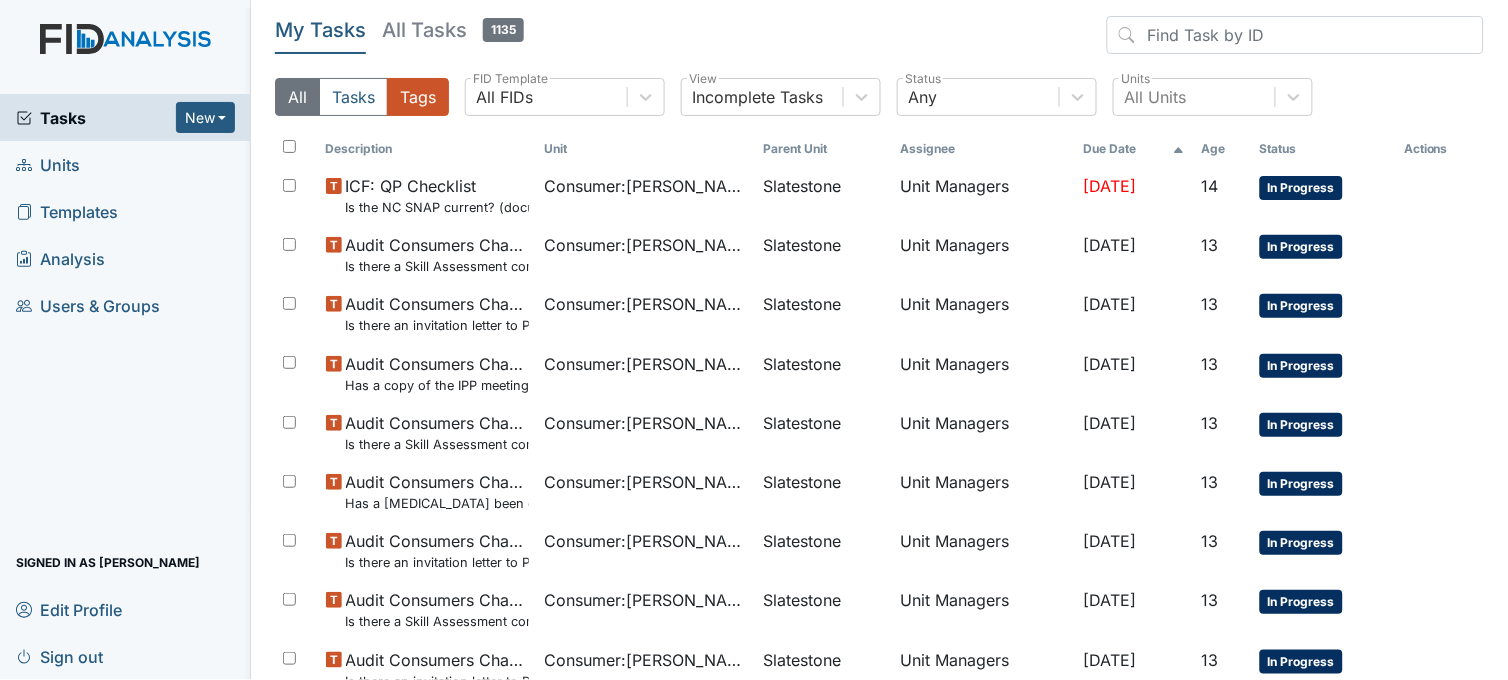 click on "All" at bounding box center [297, 97] 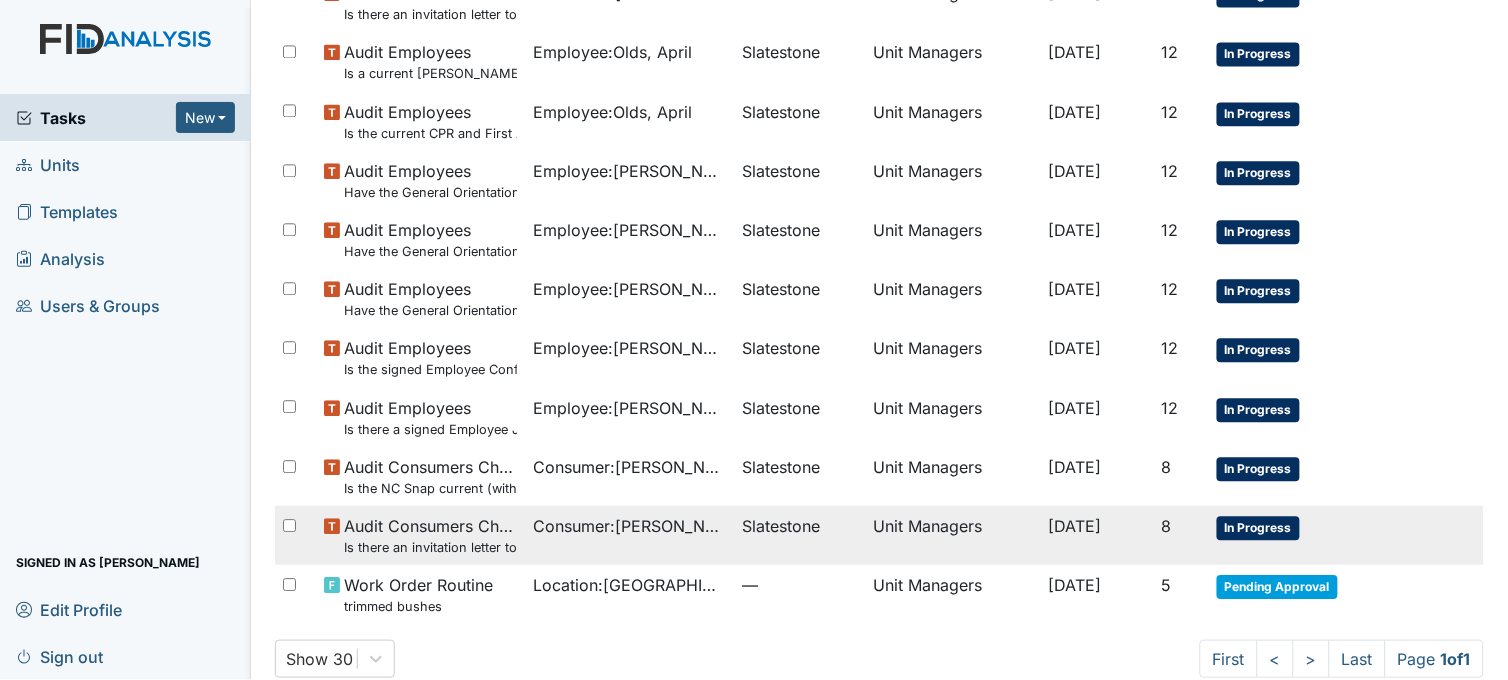 scroll, scrollTop: 976, scrollLeft: 0, axis: vertical 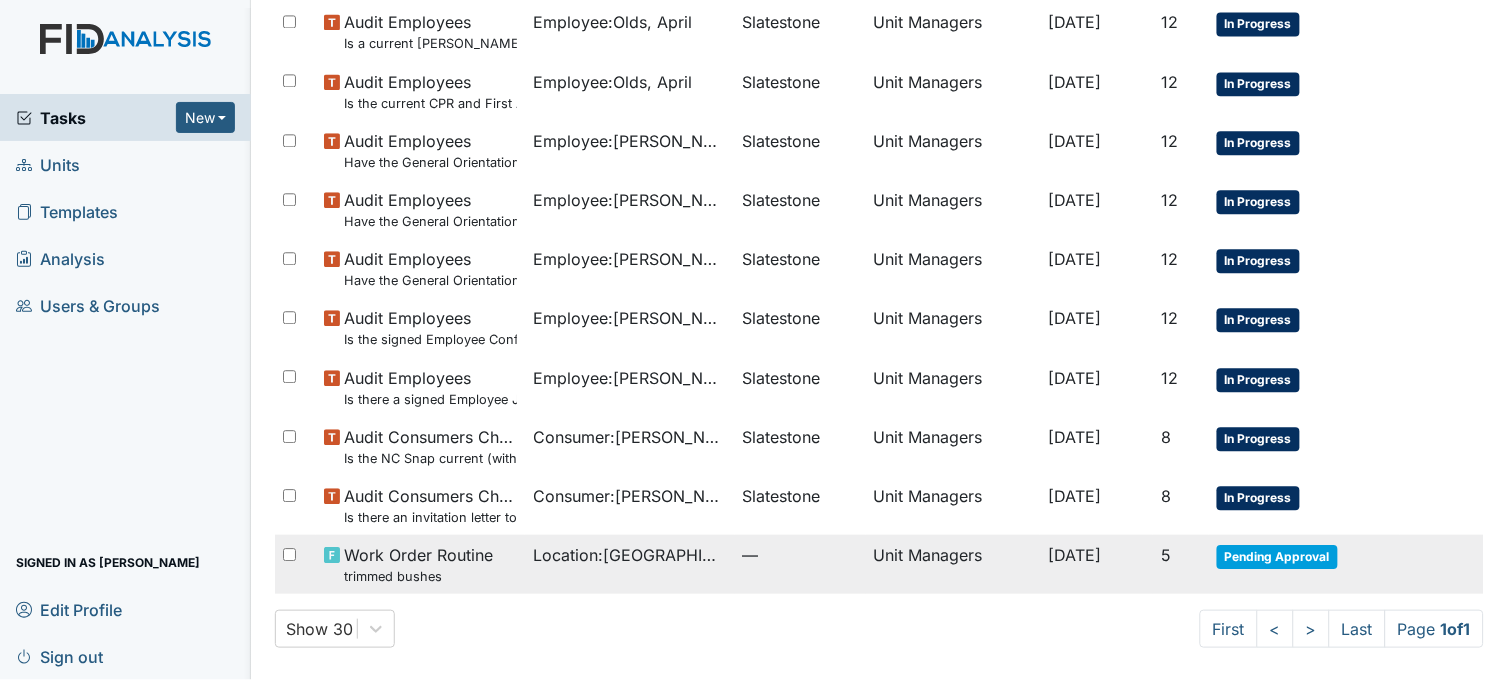 click on "Location :  Beaufort Heights" at bounding box center [629, 555] 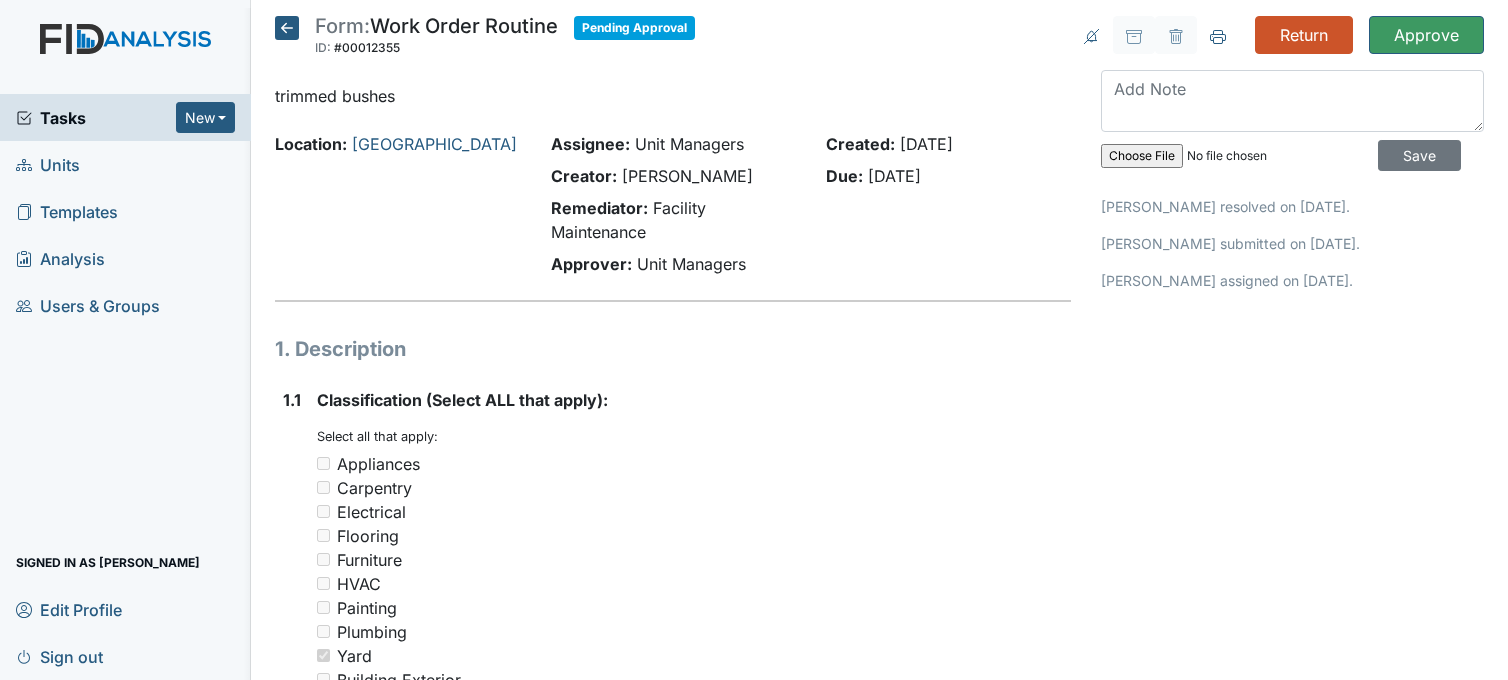 scroll, scrollTop: 0, scrollLeft: 0, axis: both 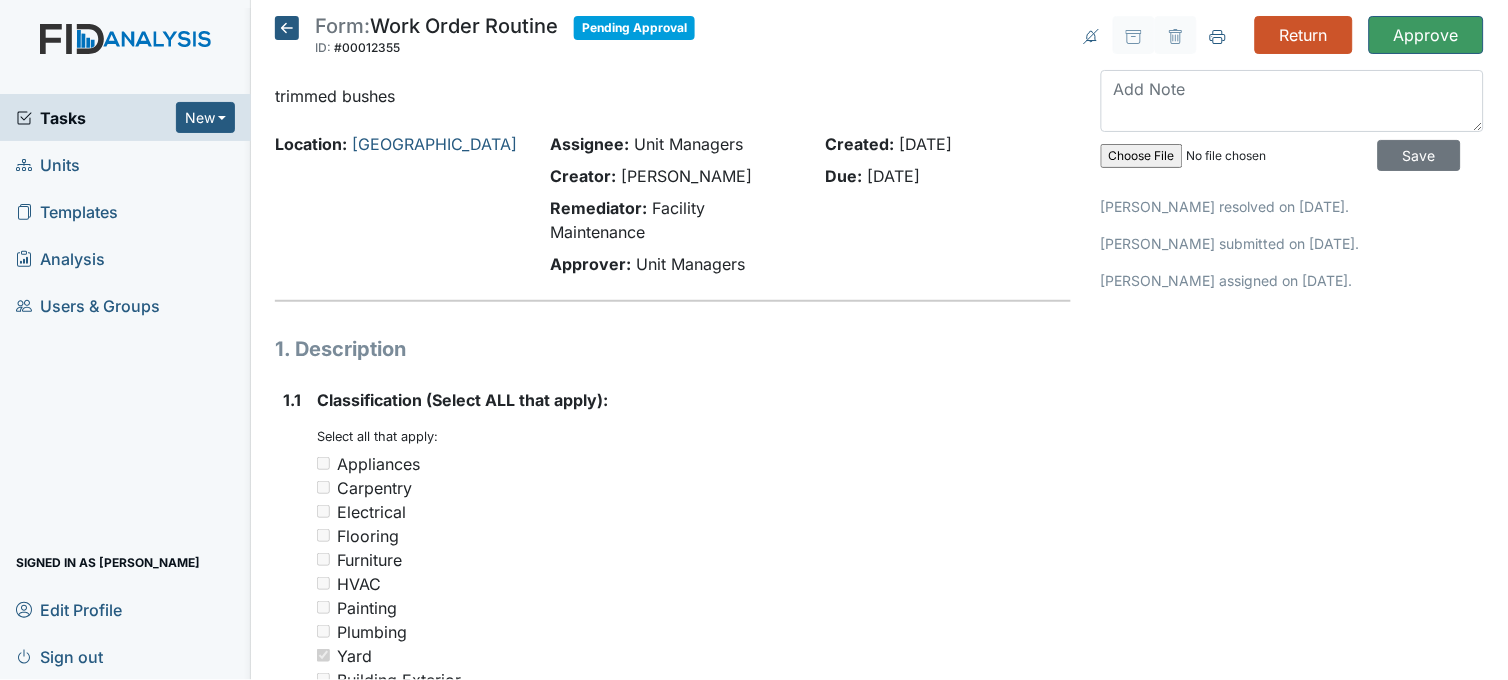 click 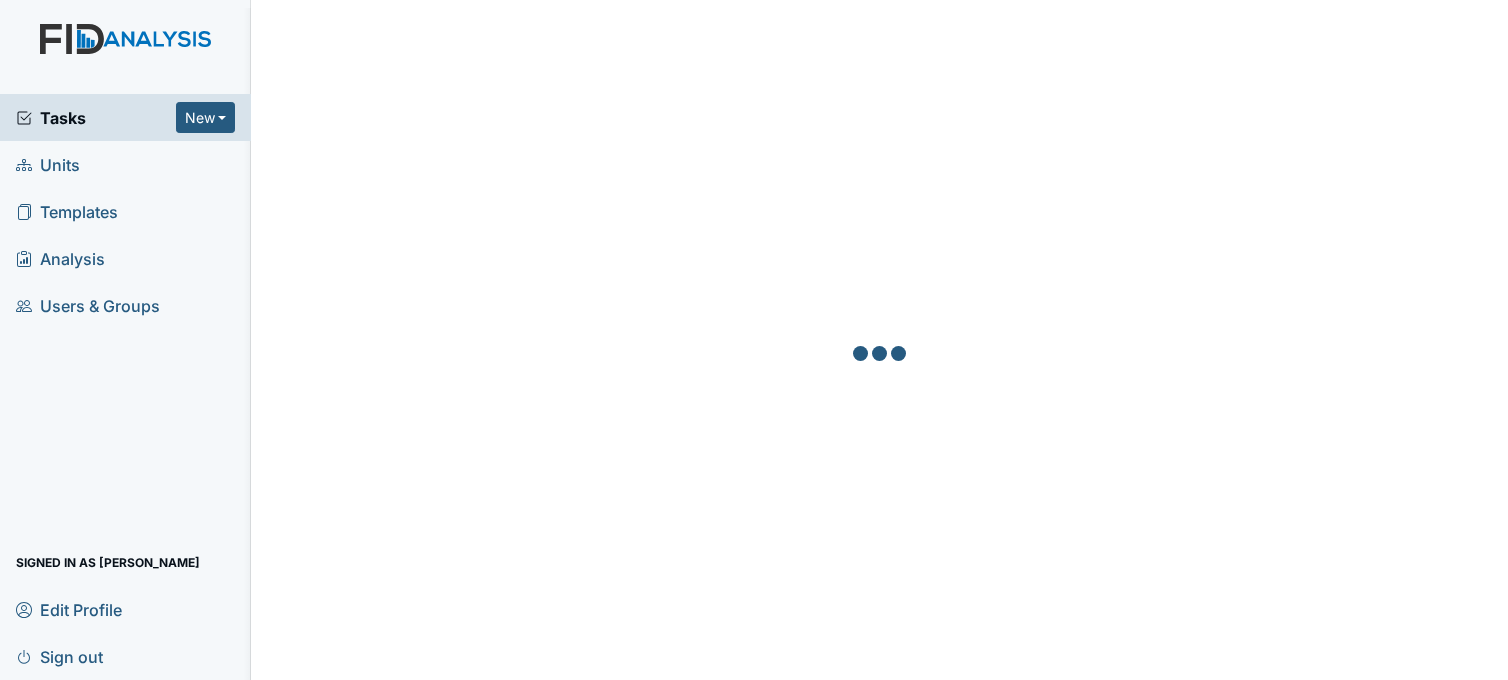 scroll, scrollTop: 0, scrollLeft: 0, axis: both 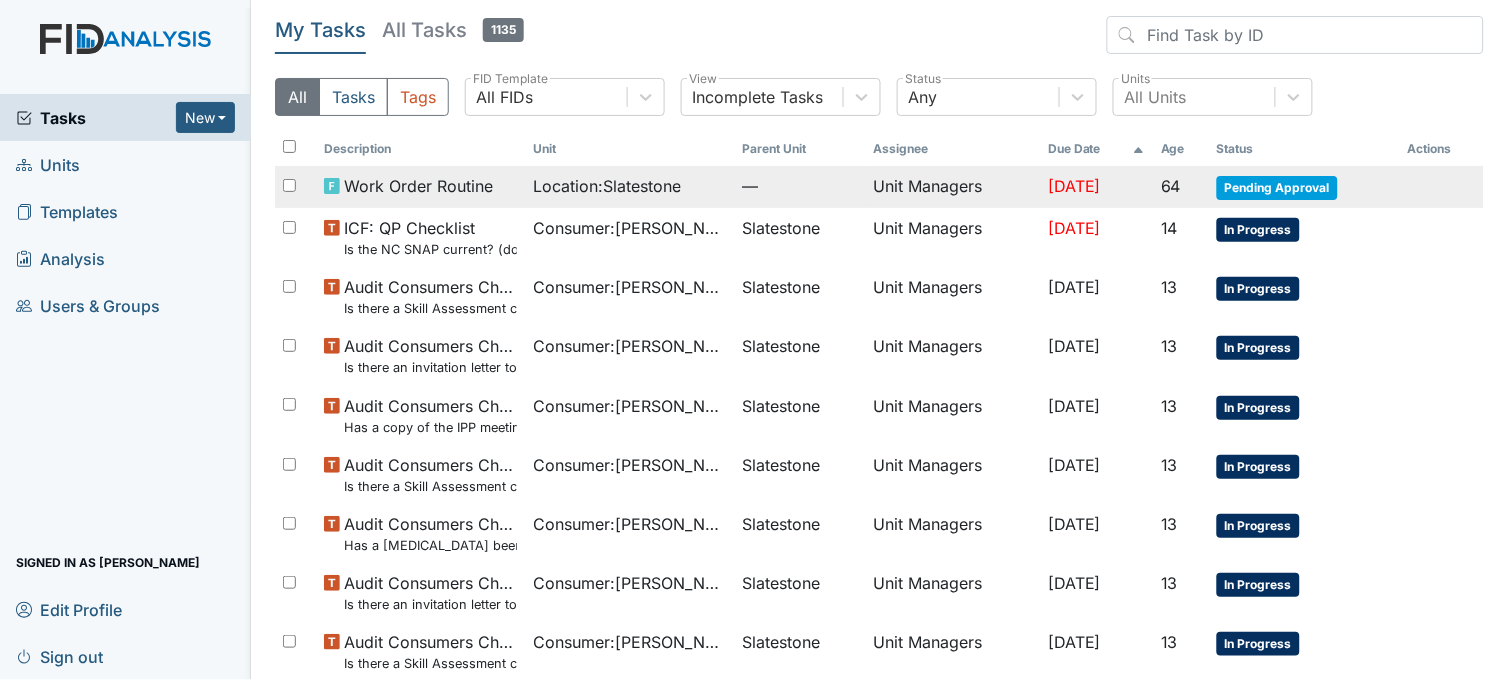 click on "Location :  Slatestone" at bounding box center (607, 186) 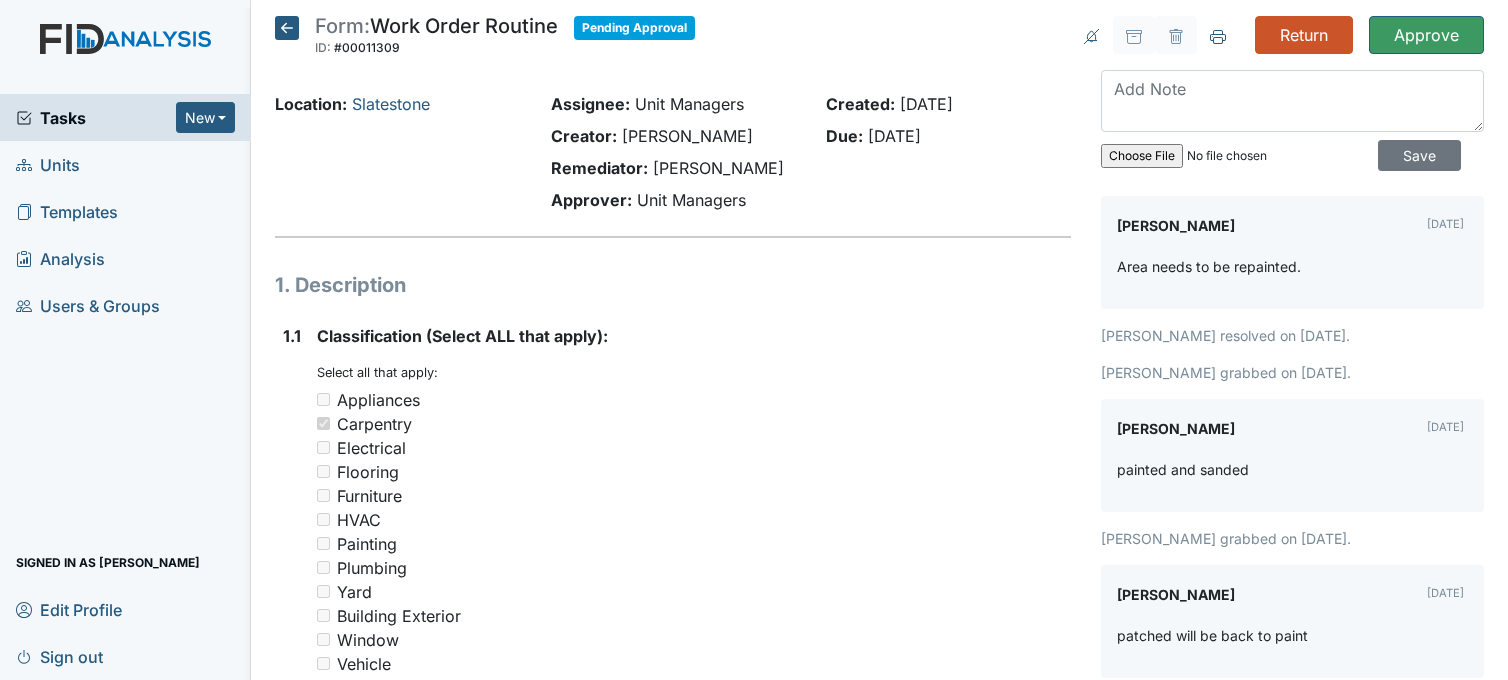 scroll, scrollTop: 0, scrollLeft: 0, axis: both 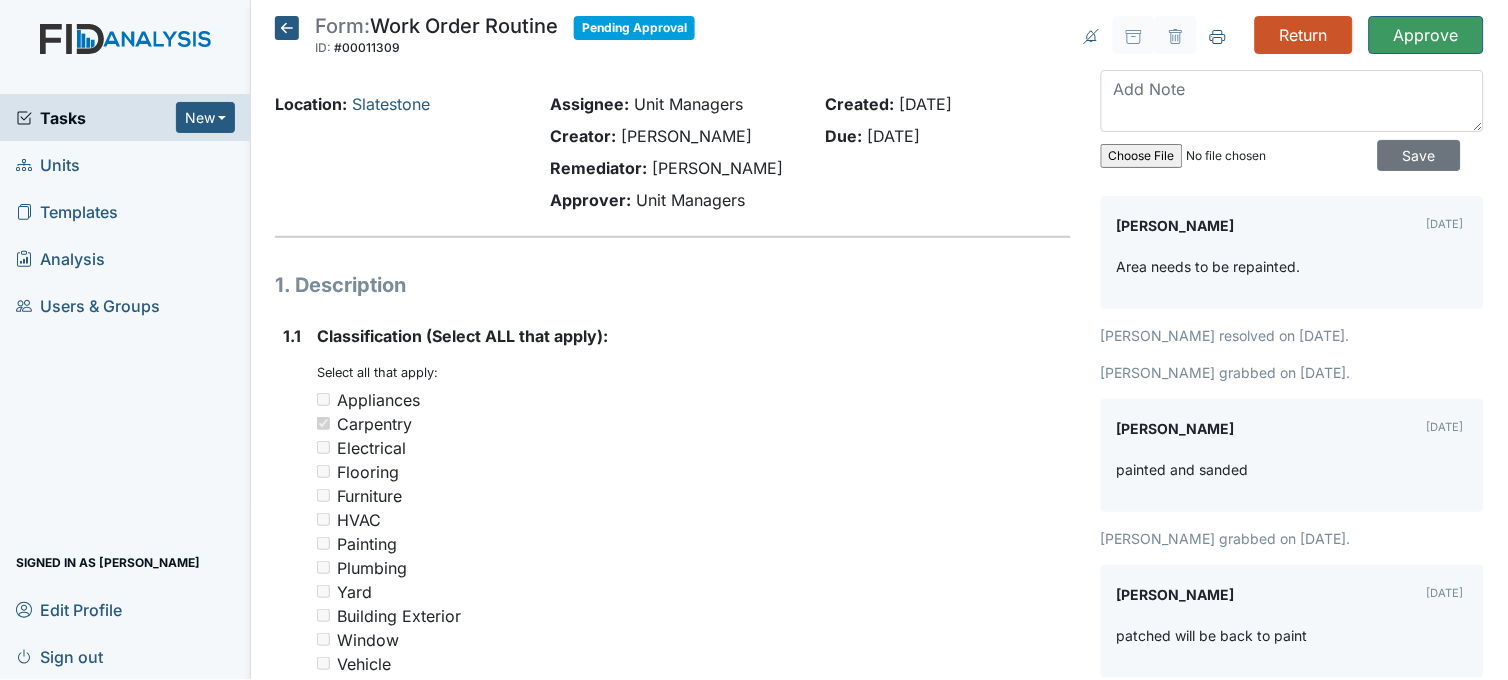 click 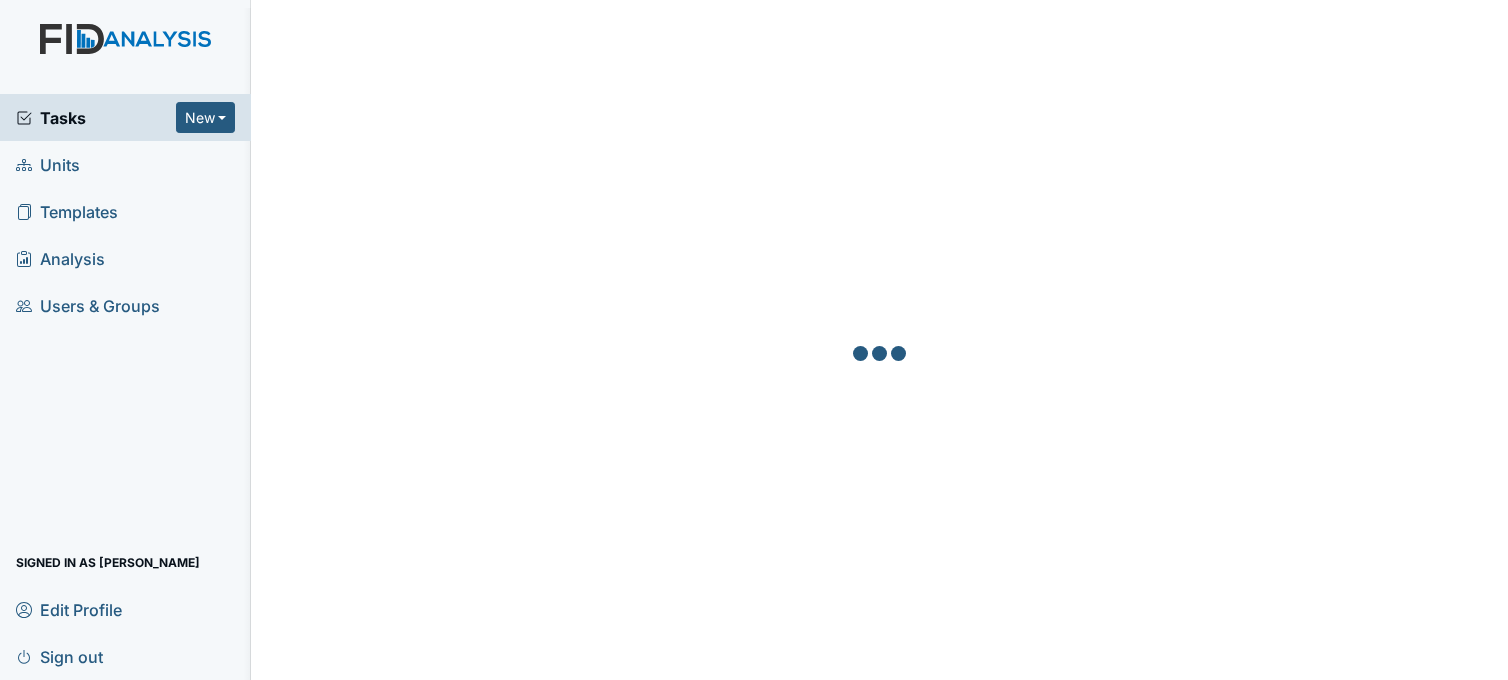 scroll, scrollTop: 0, scrollLeft: 0, axis: both 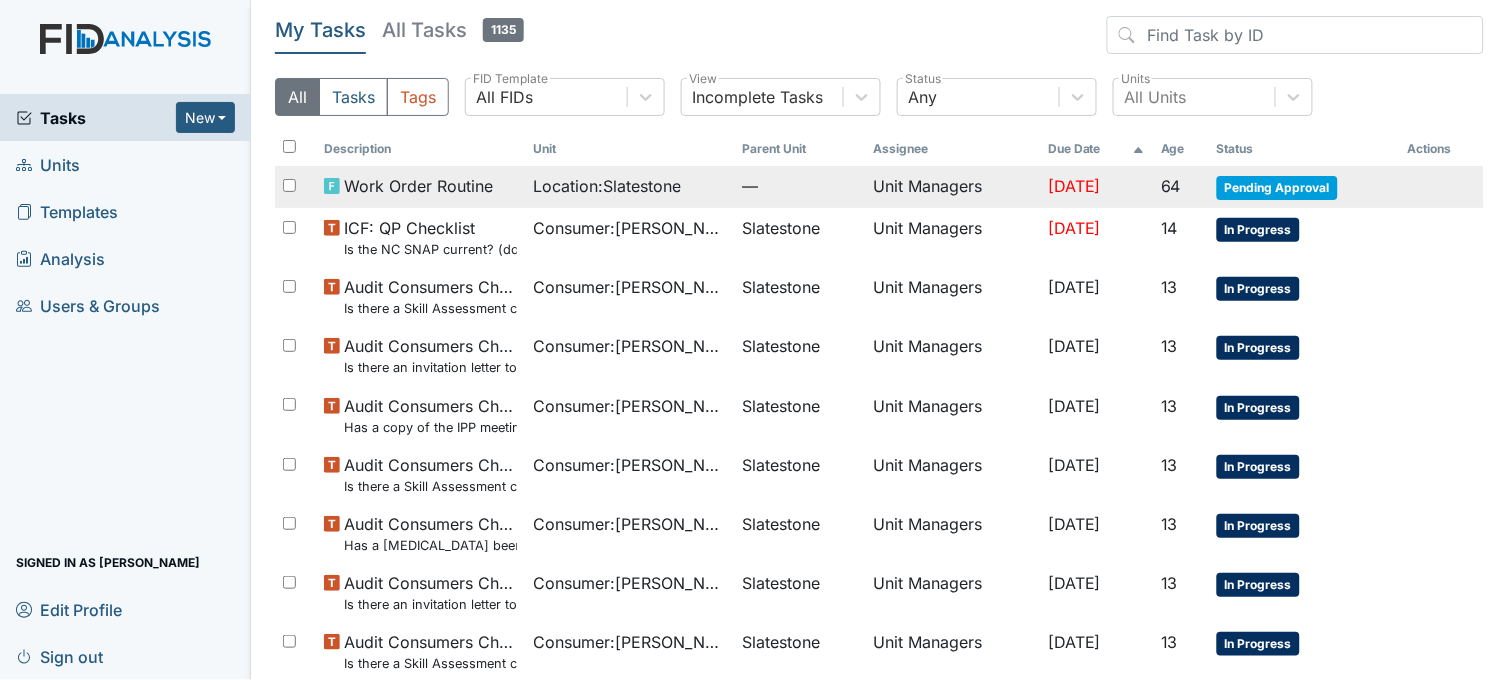 click on "Work Order Routine" at bounding box center [420, 187] 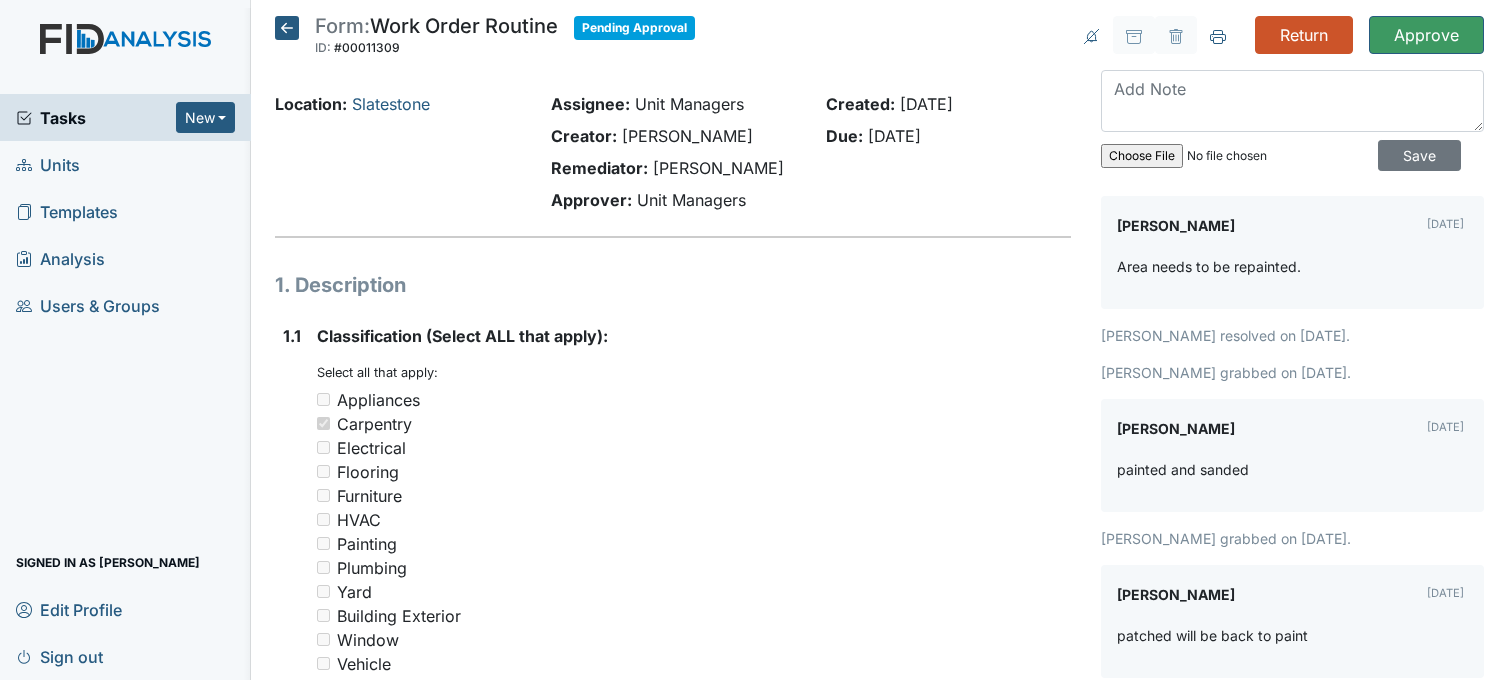 scroll, scrollTop: 0, scrollLeft: 0, axis: both 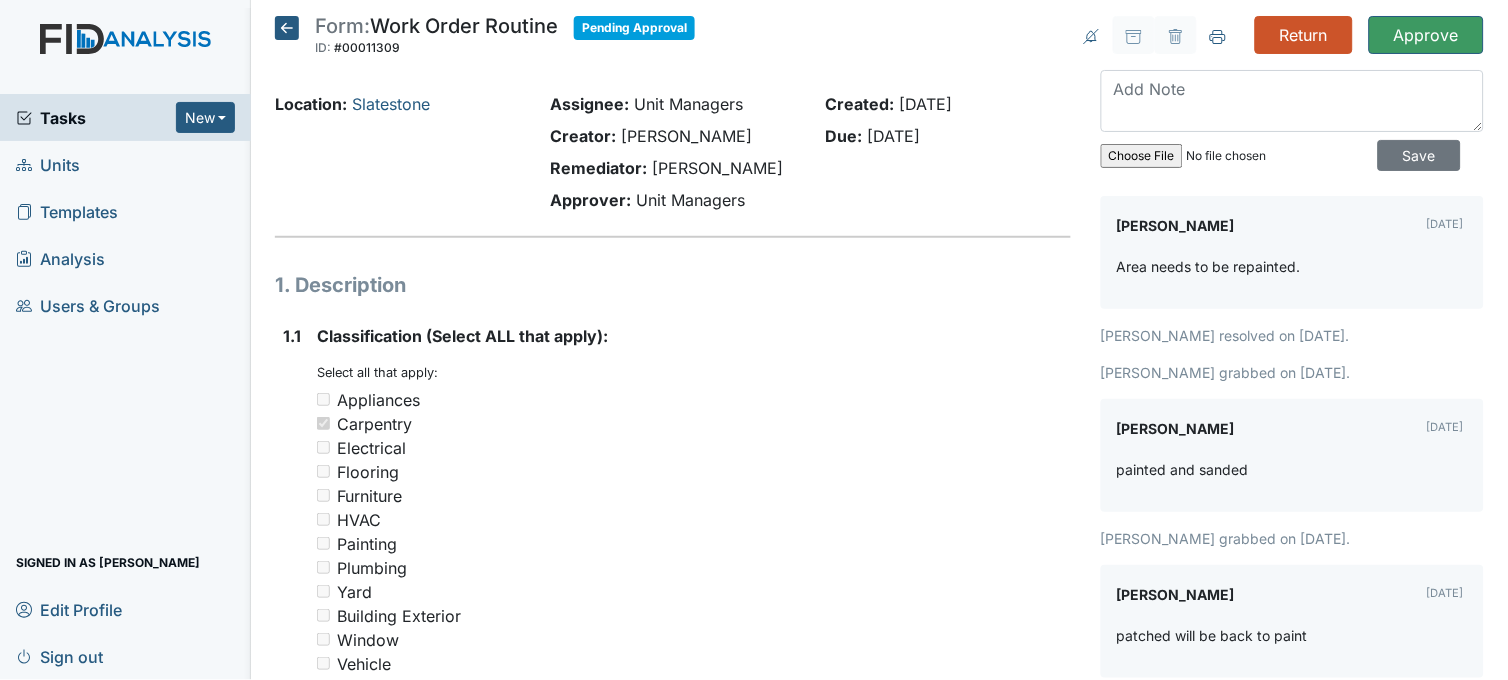 click 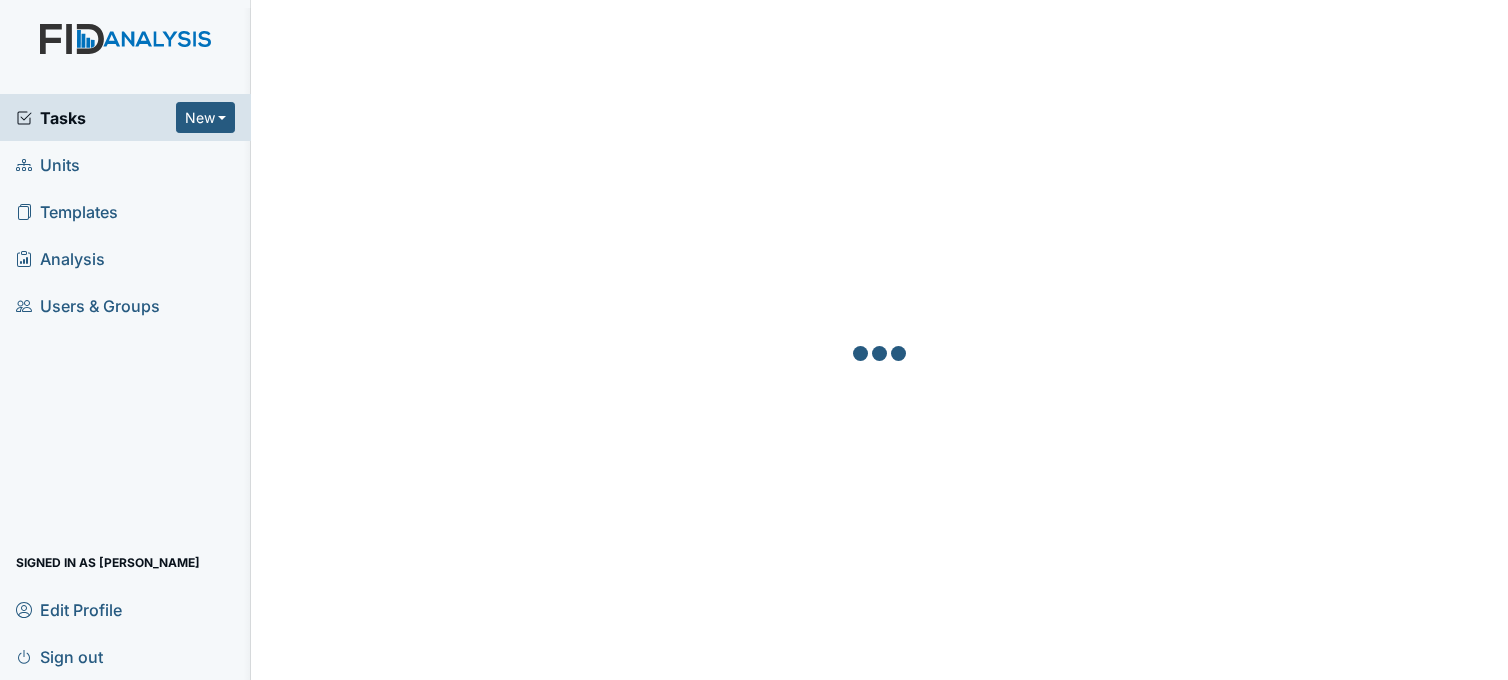 scroll, scrollTop: 0, scrollLeft: 0, axis: both 